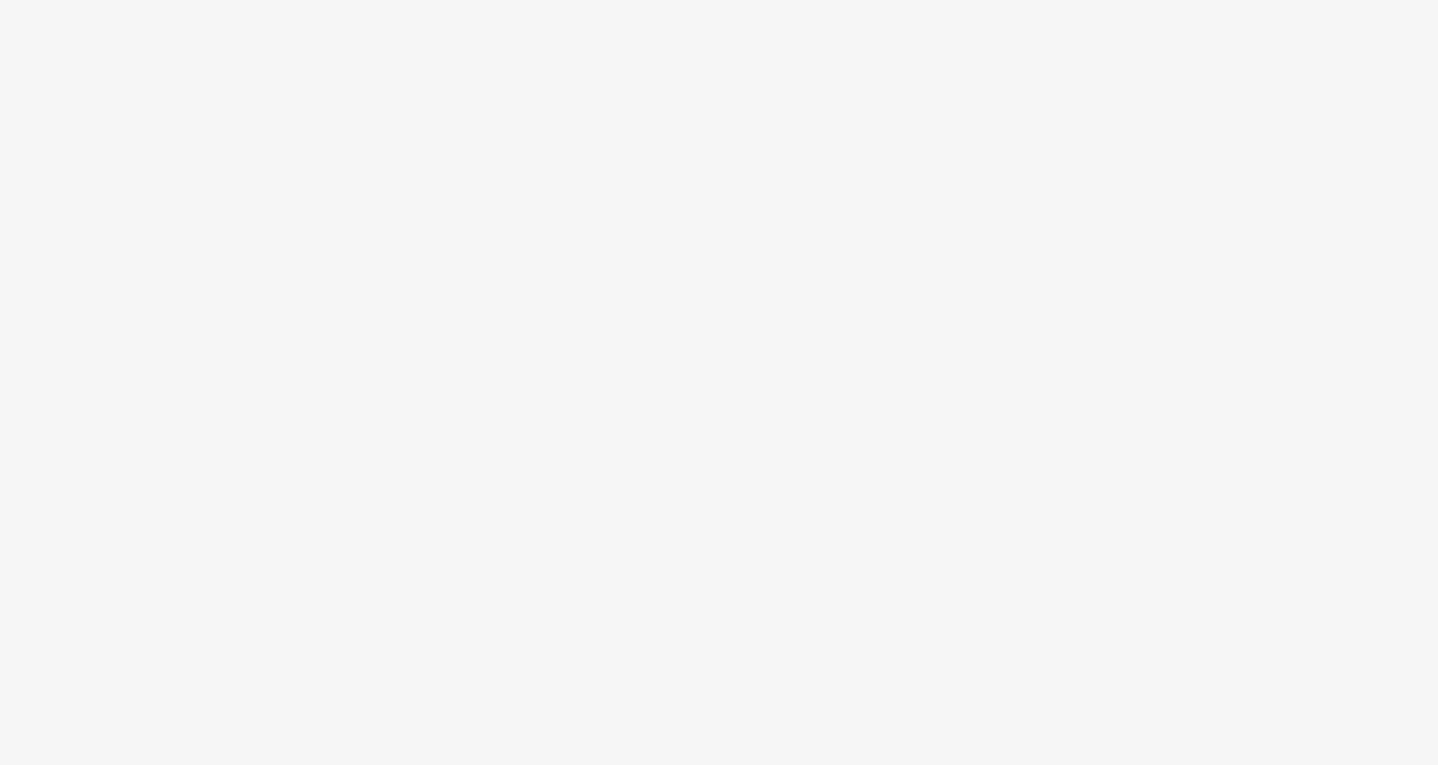 scroll, scrollTop: 0, scrollLeft: 0, axis: both 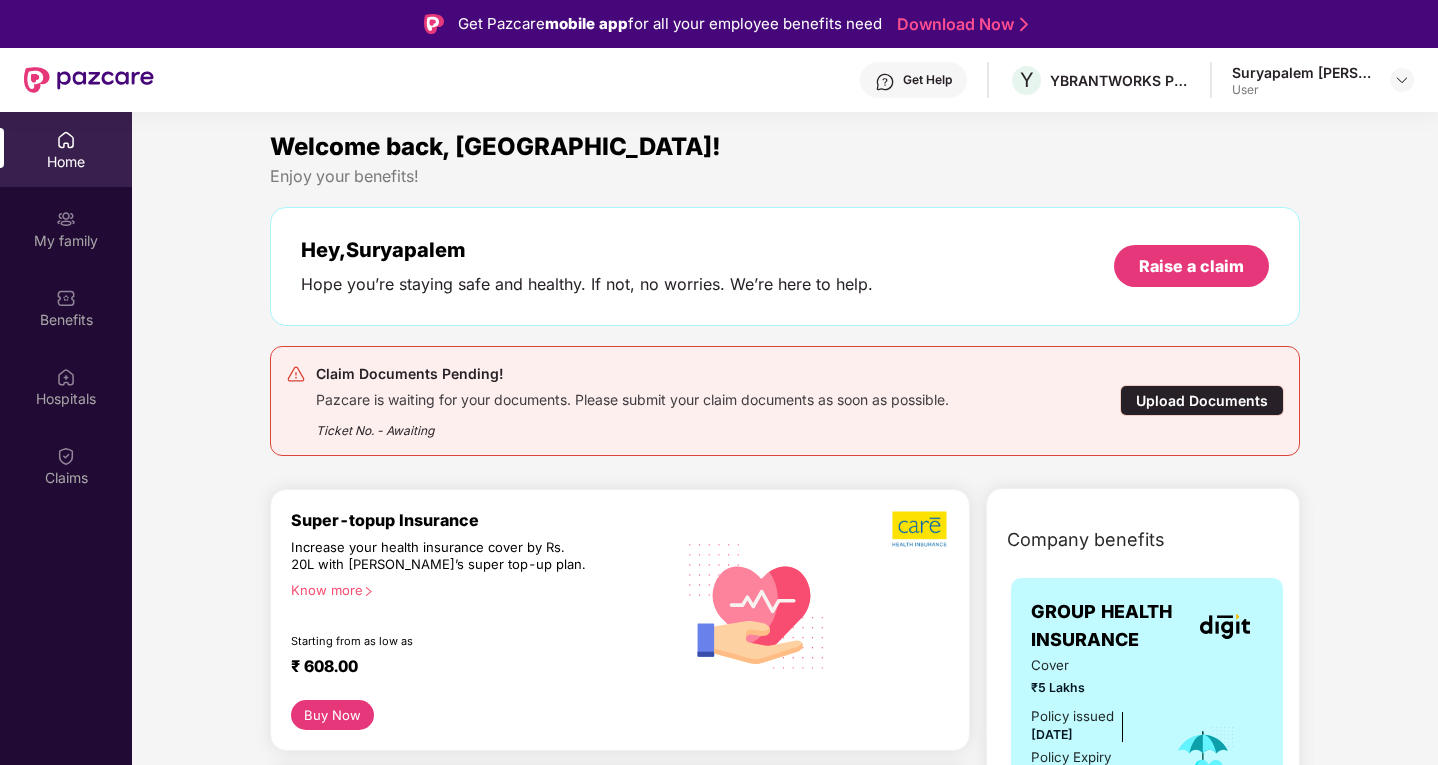 click on "Upload Documents" at bounding box center (1202, 400) 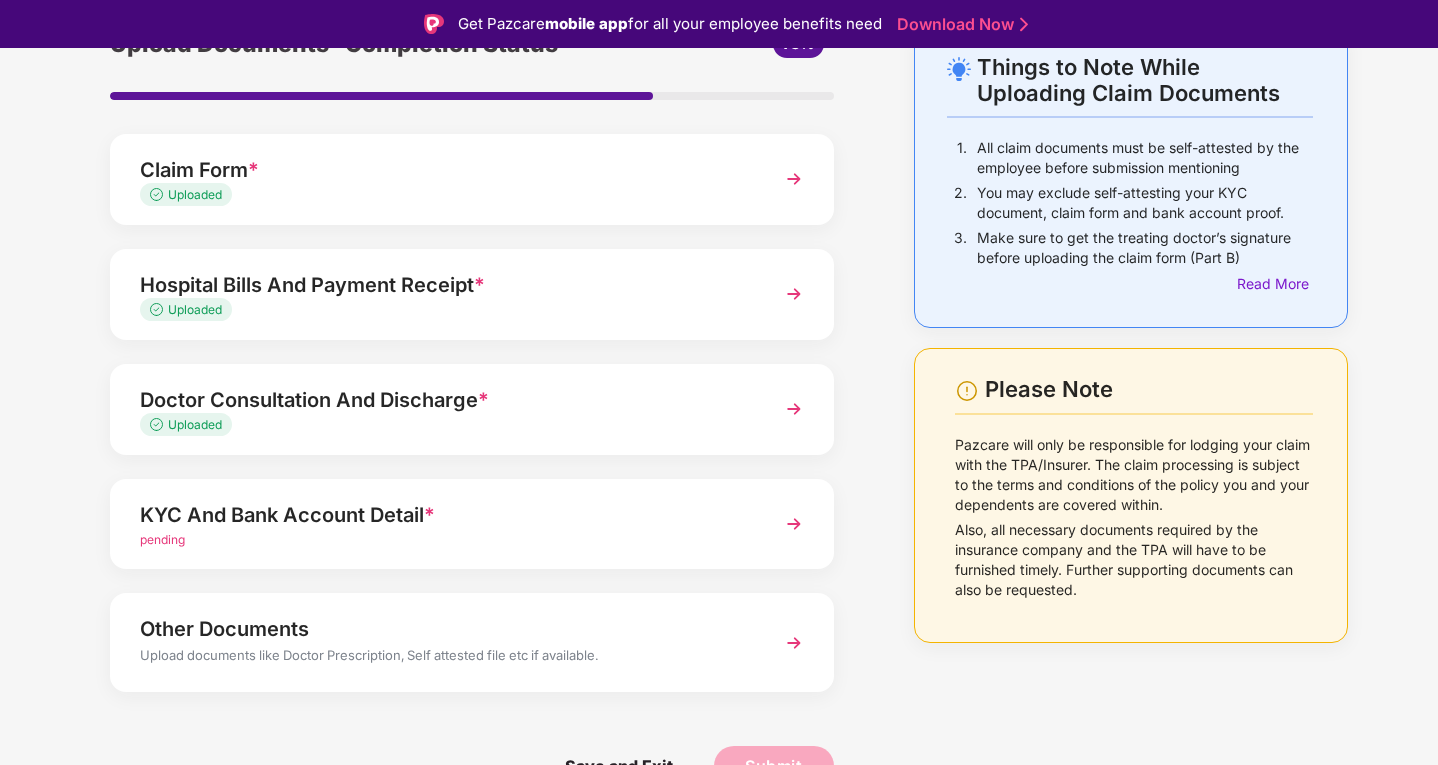scroll, scrollTop: 119, scrollLeft: 0, axis: vertical 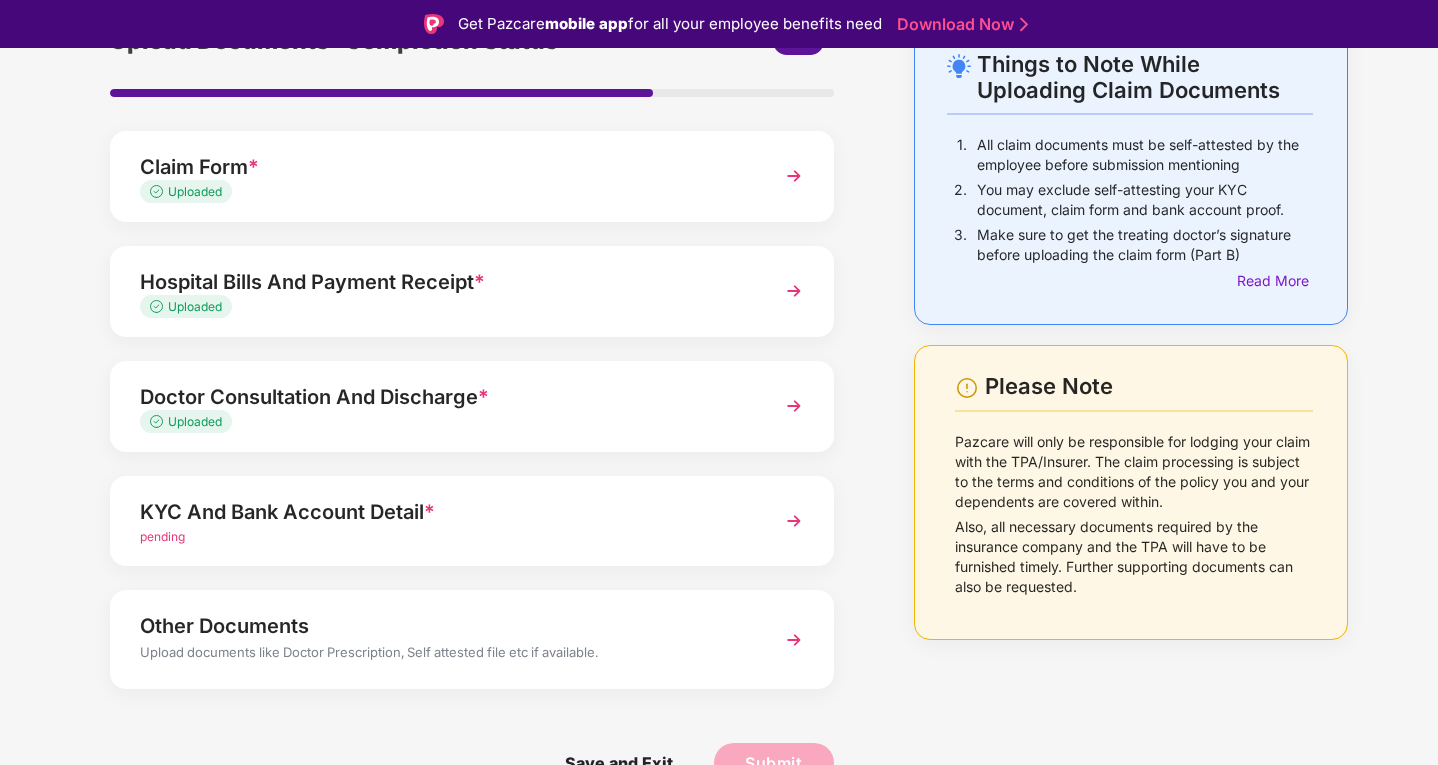 click on "KYC And Bank Account Detail *" at bounding box center (444, 512) 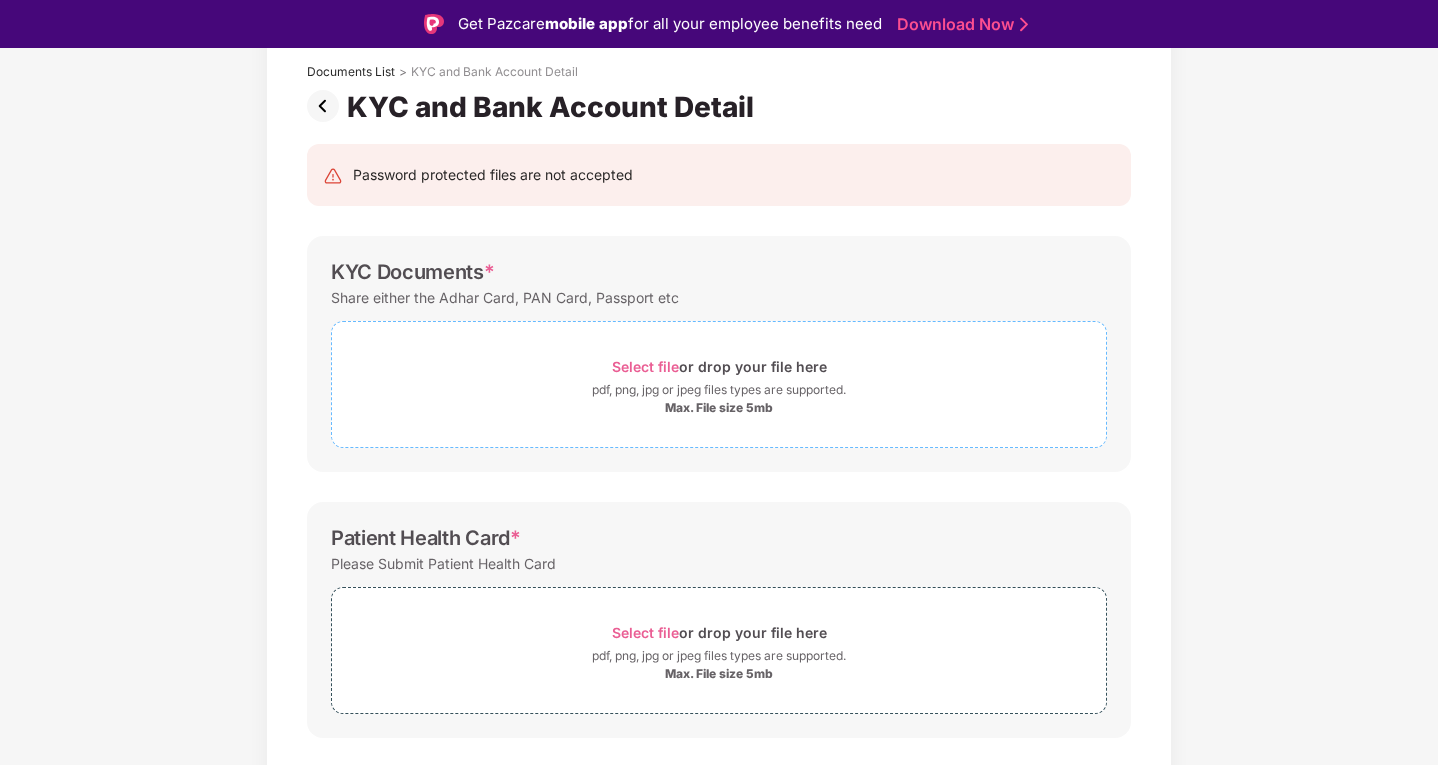 click on "Select file" at bounding box center [645, 366] 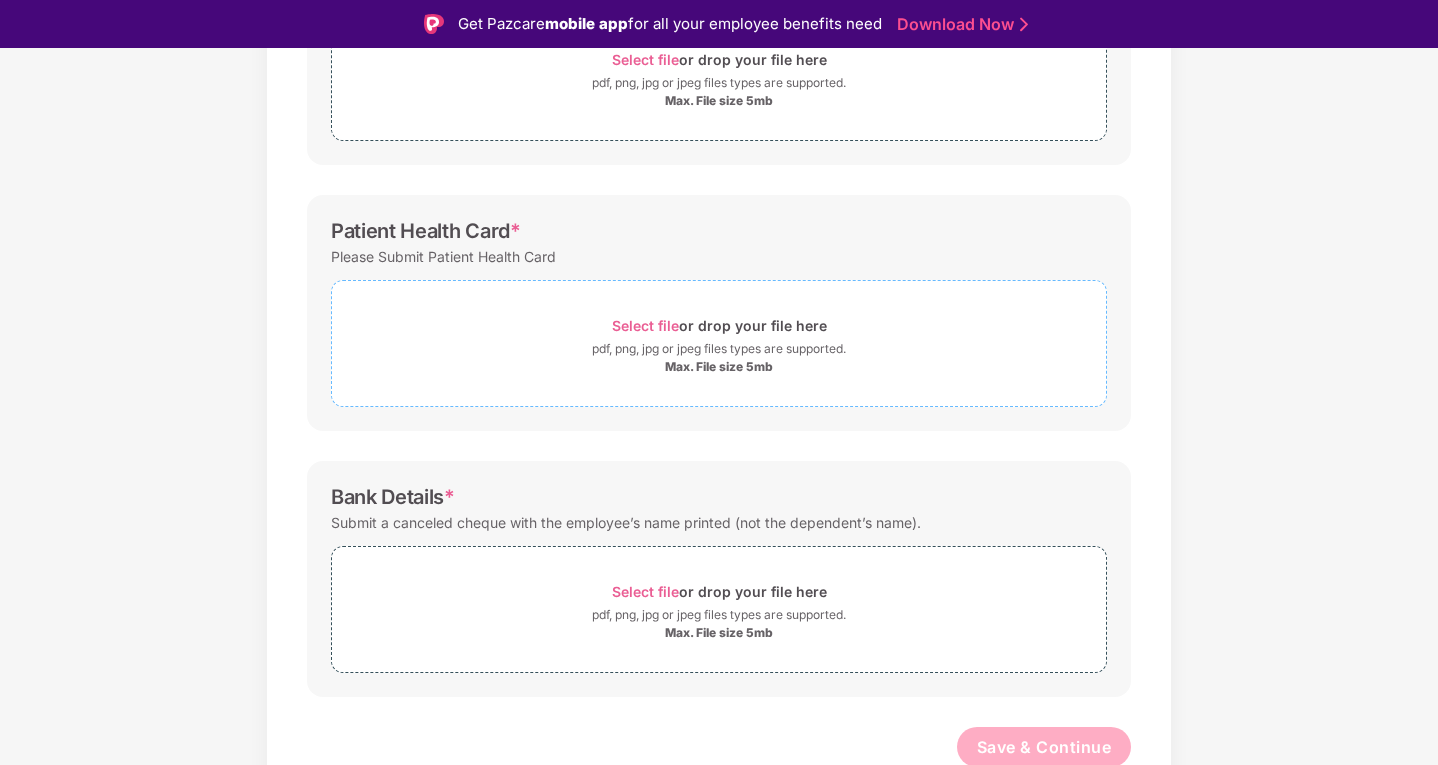 scroll, scrollTop: 100, scrollLeft: 0, axis: vertical 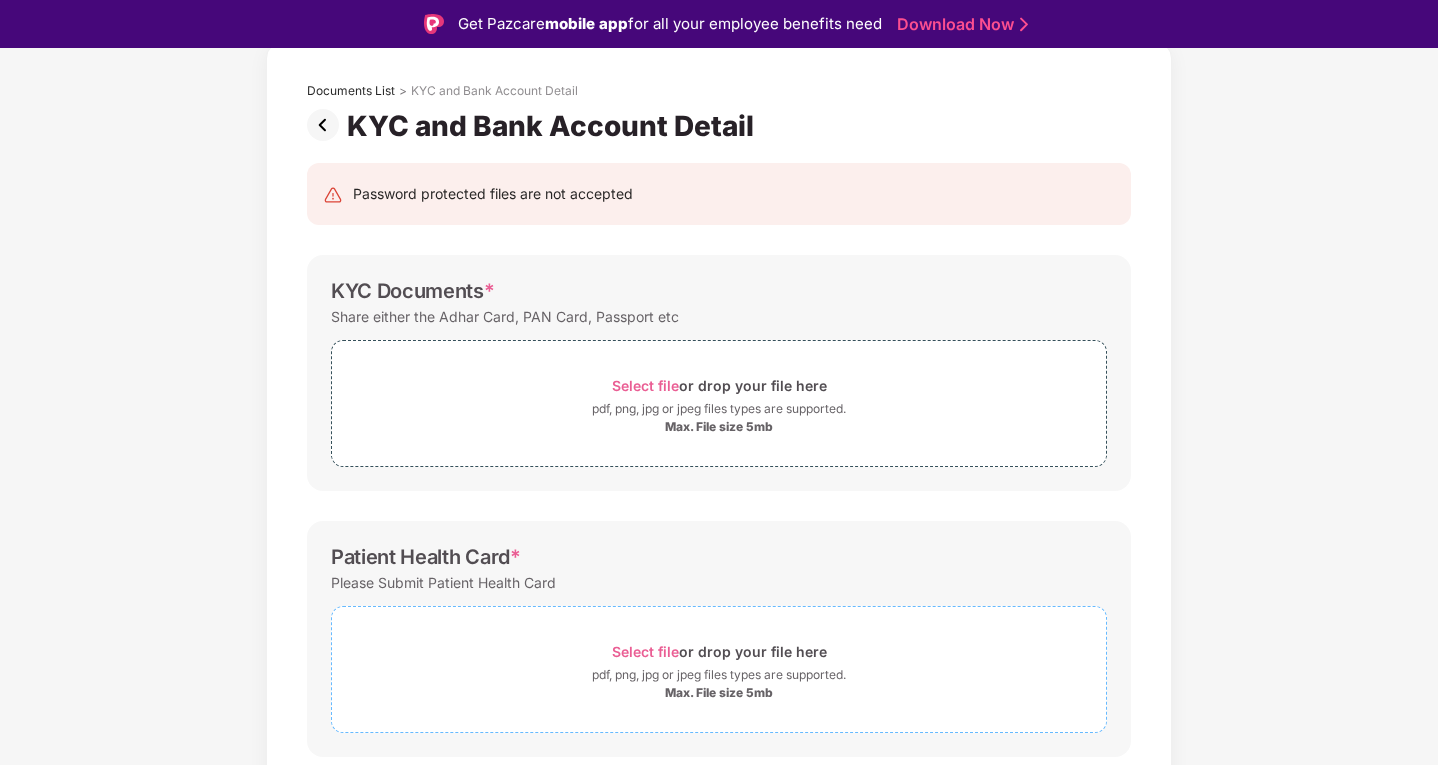 click on "Select file" at bounding box center (645, 651) 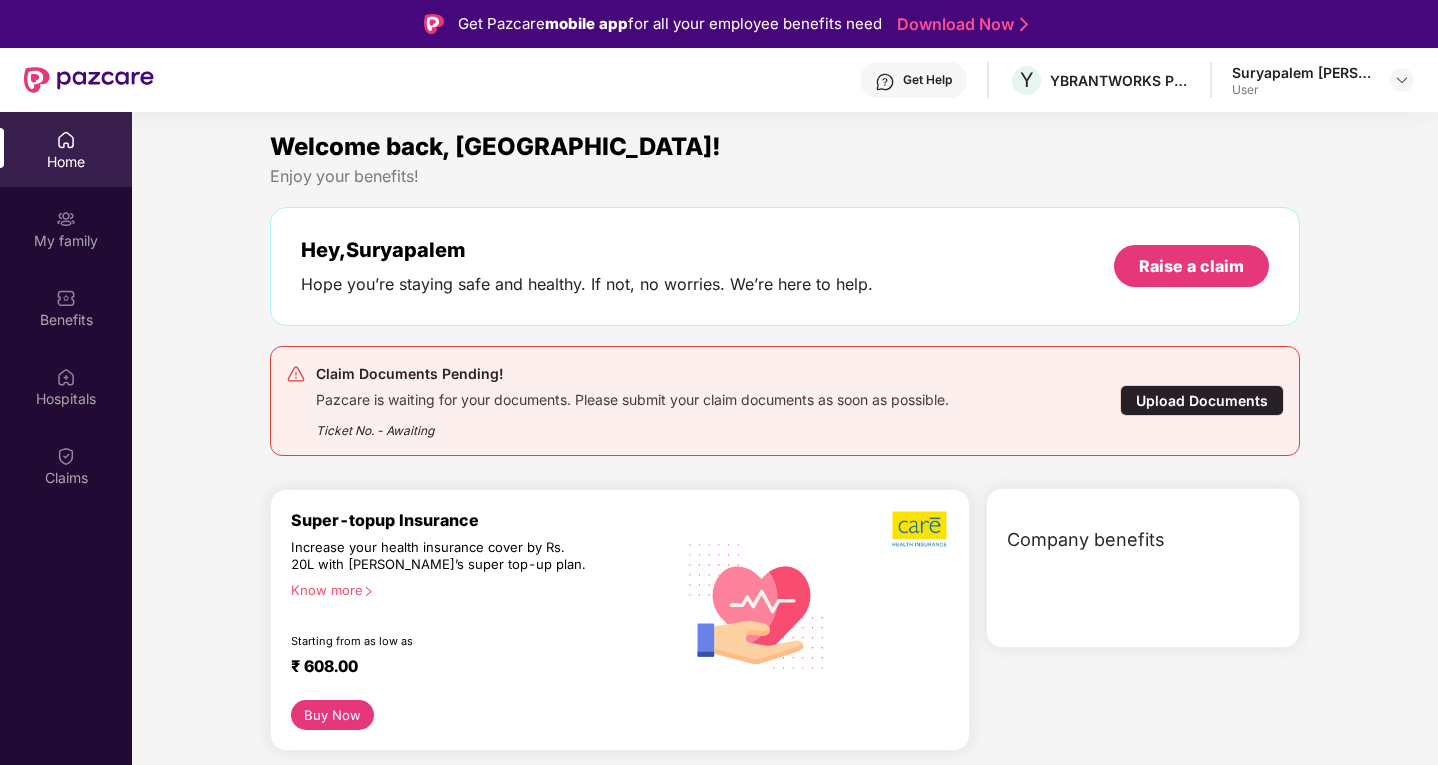 scroll, scrollTop: 0, scrollLeft: 0, axis: both 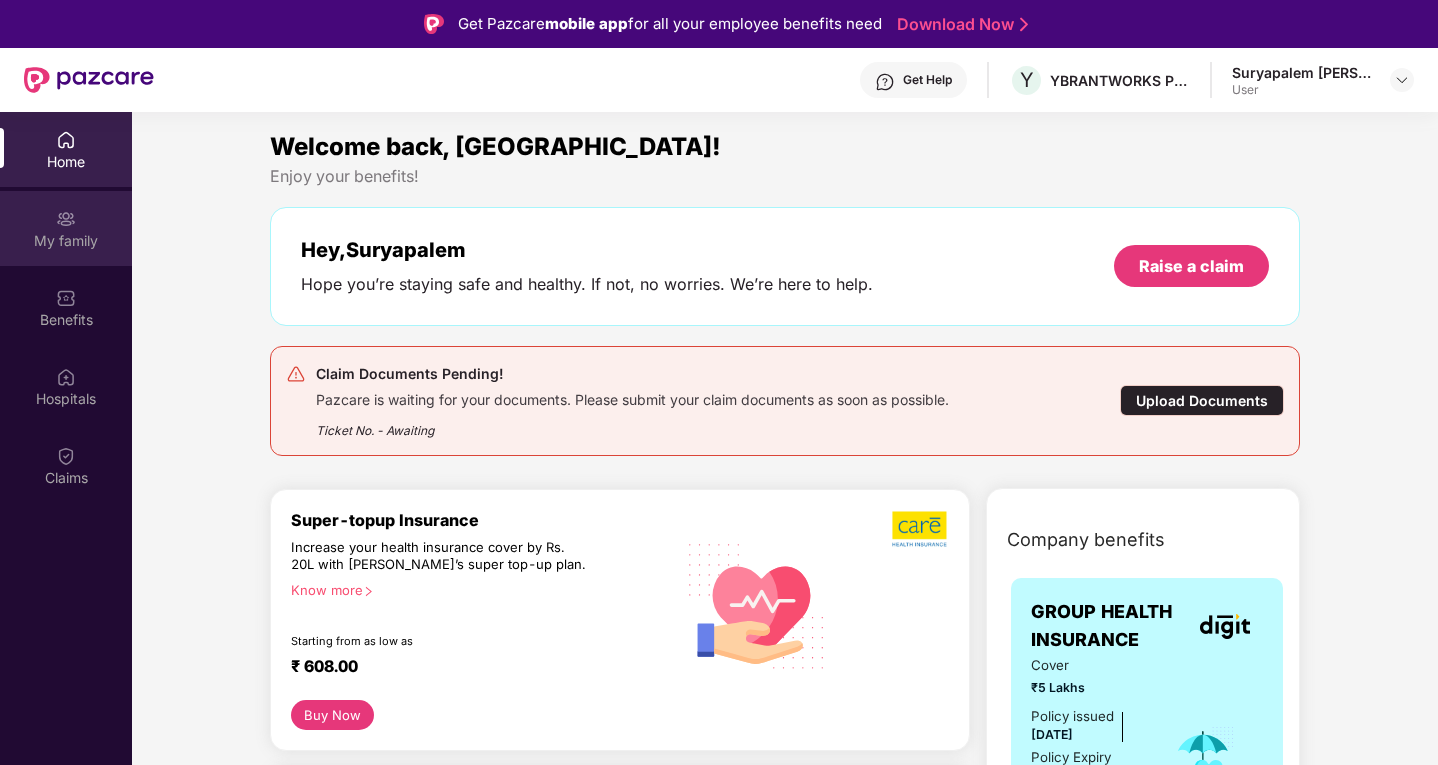 click on "My family" at bounding box center (66, 241) 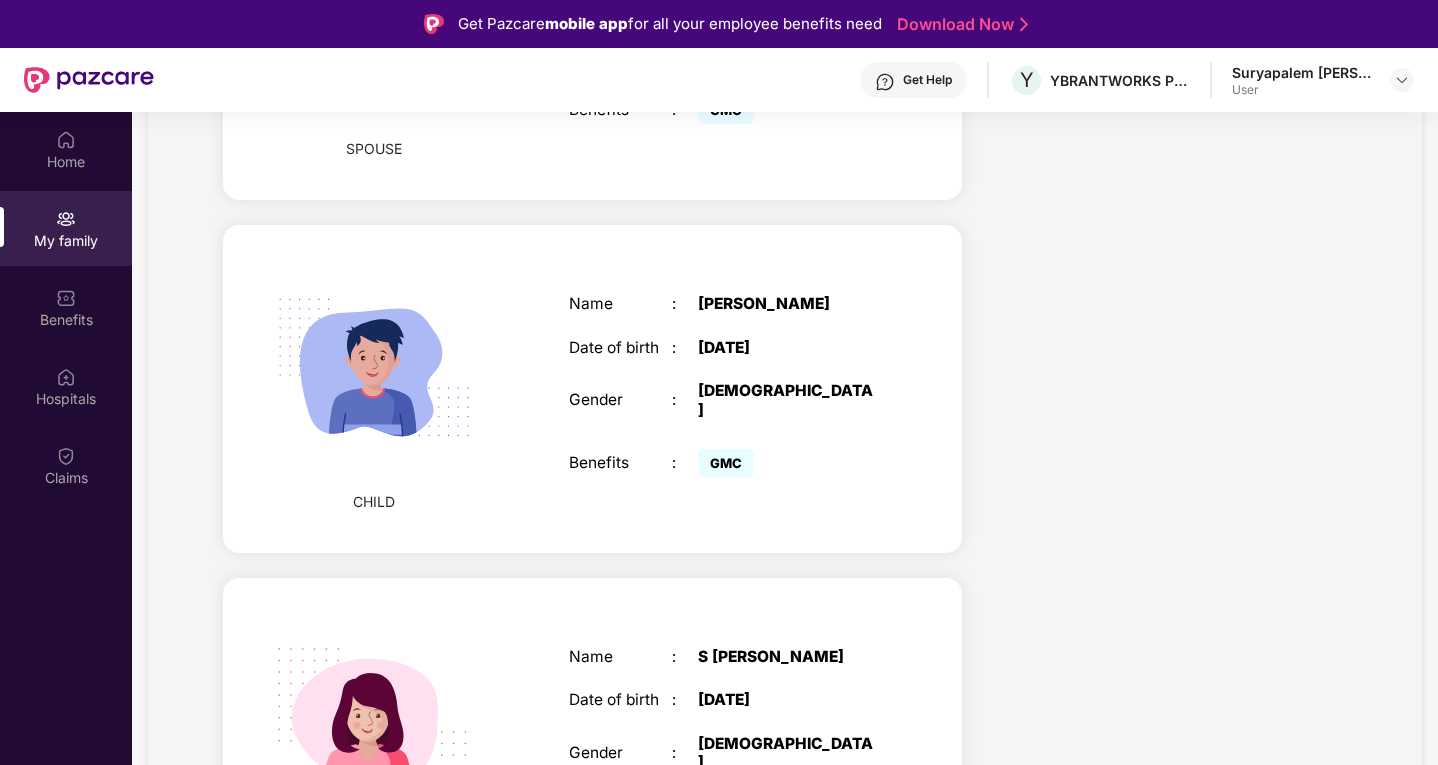 scroll, scrollTop: 934, scrollLeft: 0, axis: vertical 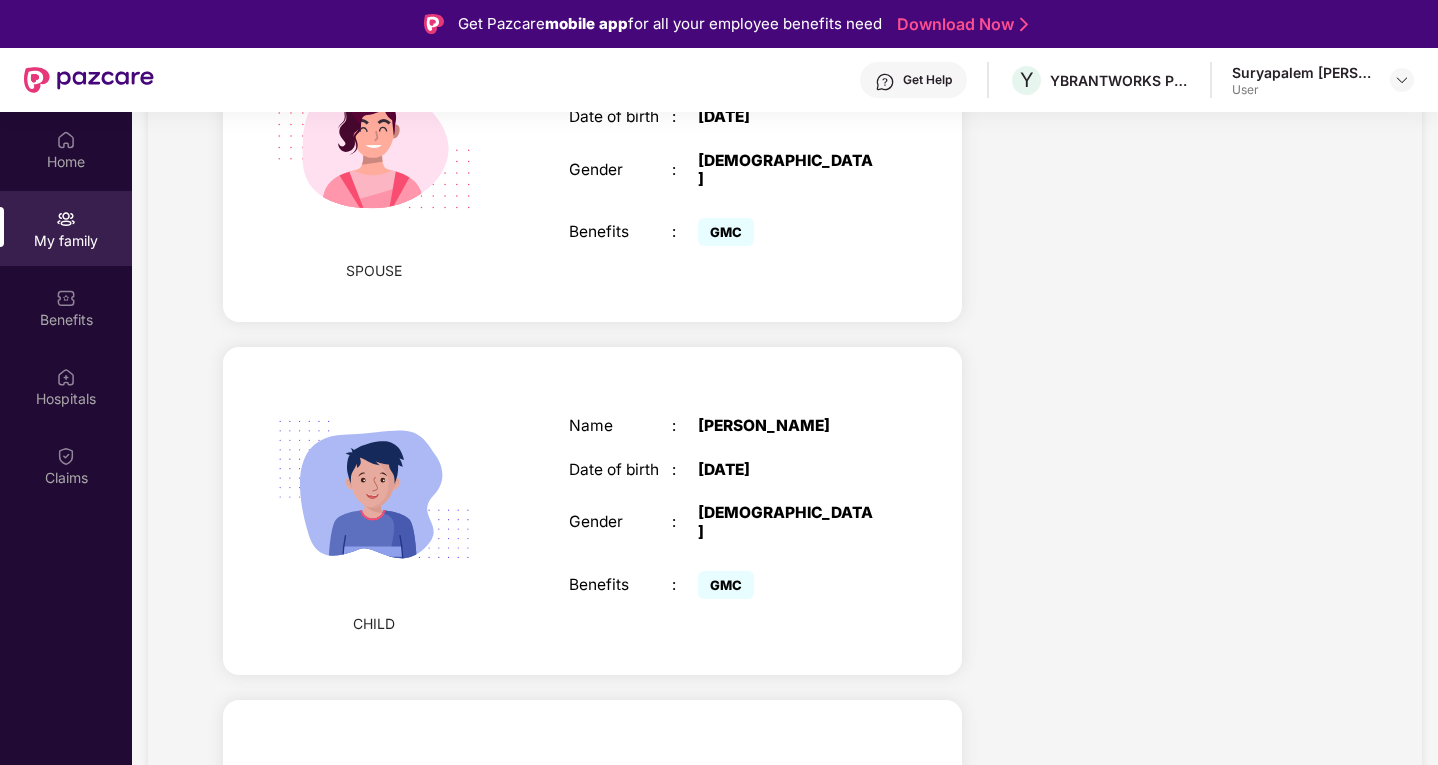 click on "CHILD Name : [PERSON_NAME]  Date of birth : [DEMOGRAPHIC_DATA] Gender : [DEMOGRAPHIC_DATA] Benefits : GMC" at bounding box center [592, 511] 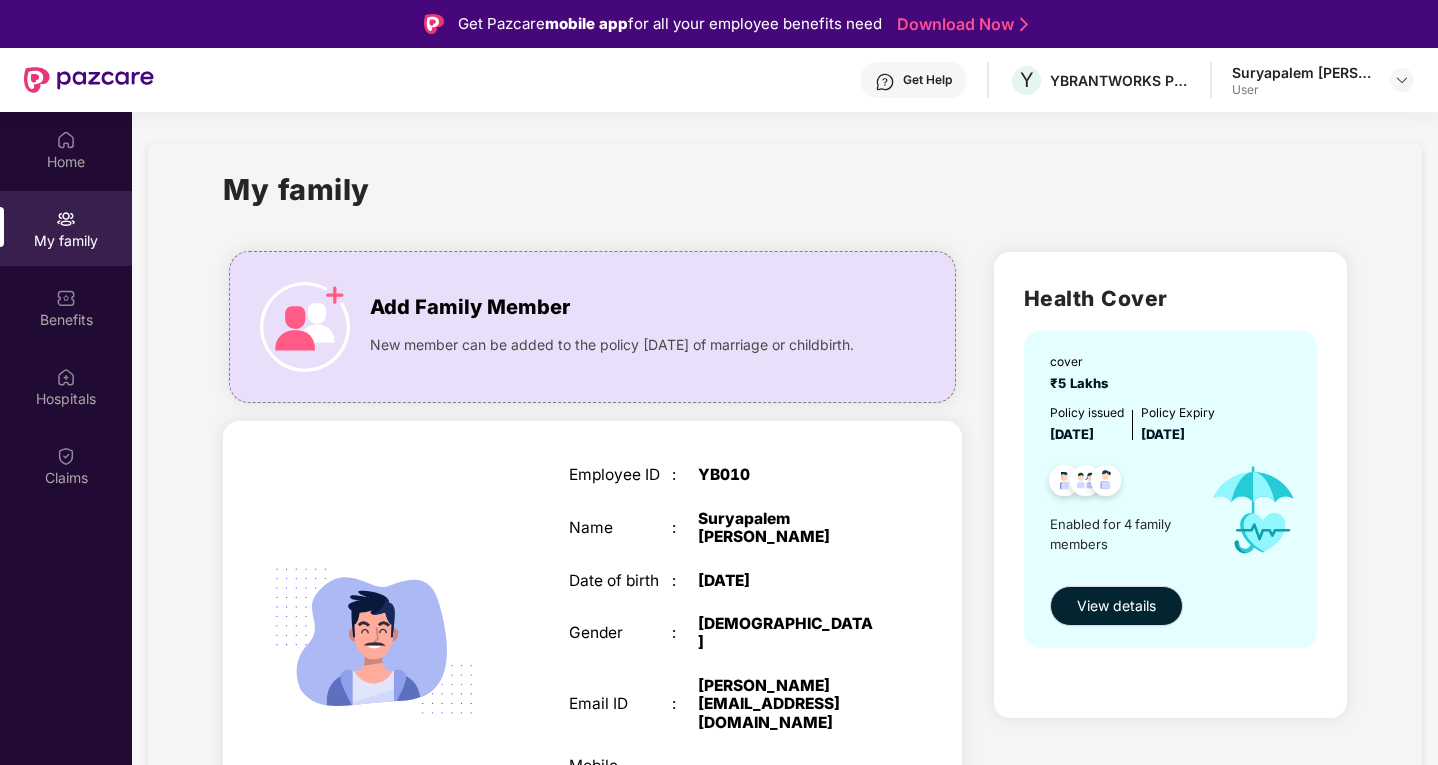 scroll, scrollTop: 0, scrollLeft: 0, axis: both 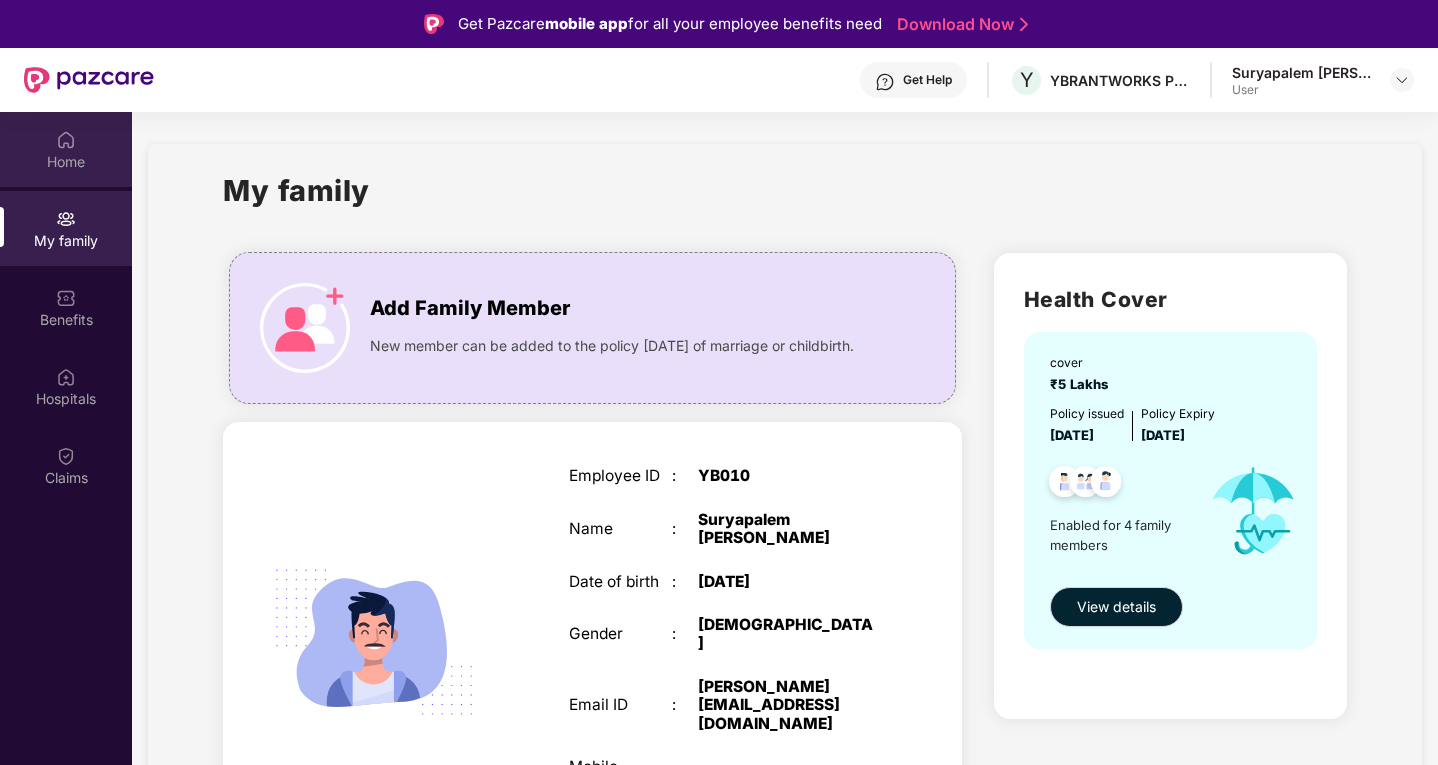 click on "Home" at bounding box center [66, 162] 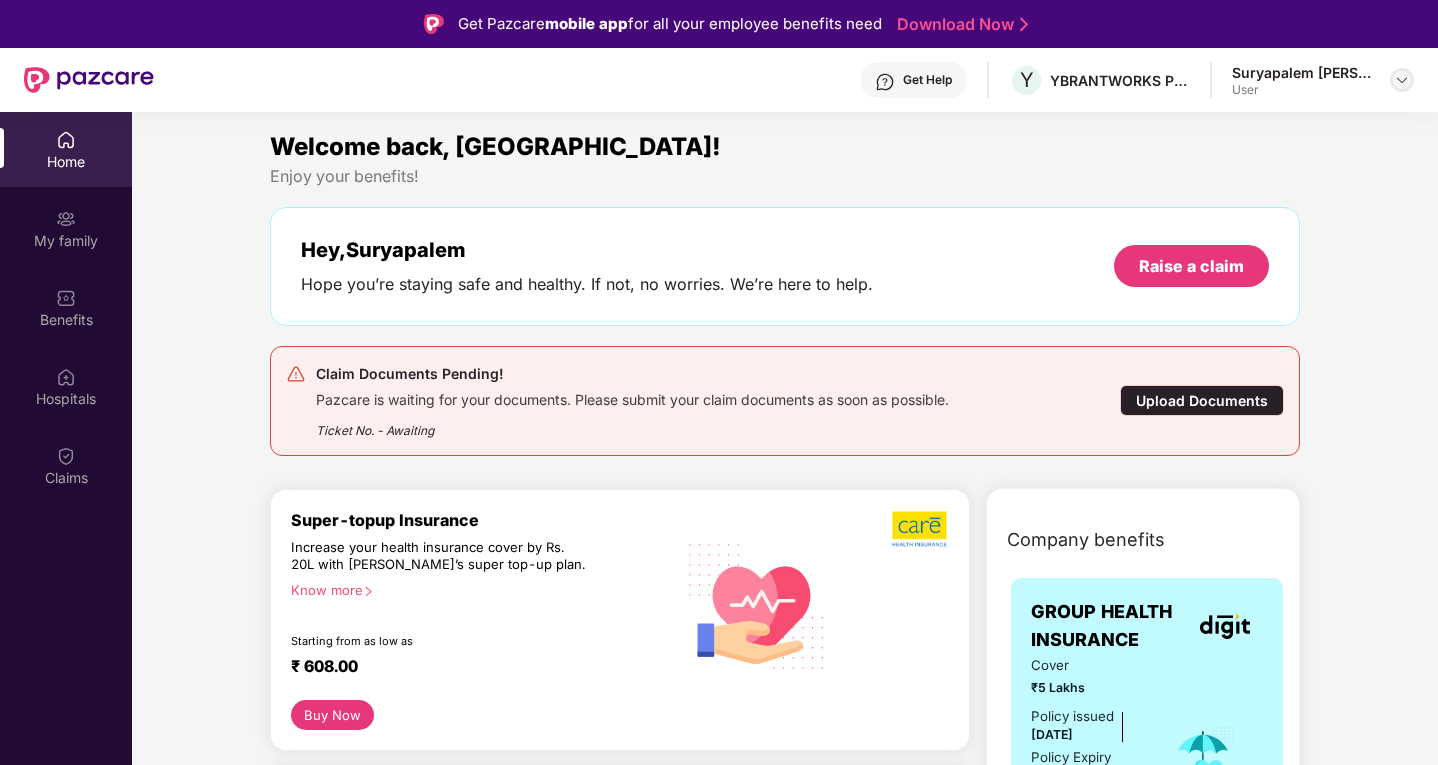 click at bounding box center [1402, 80] 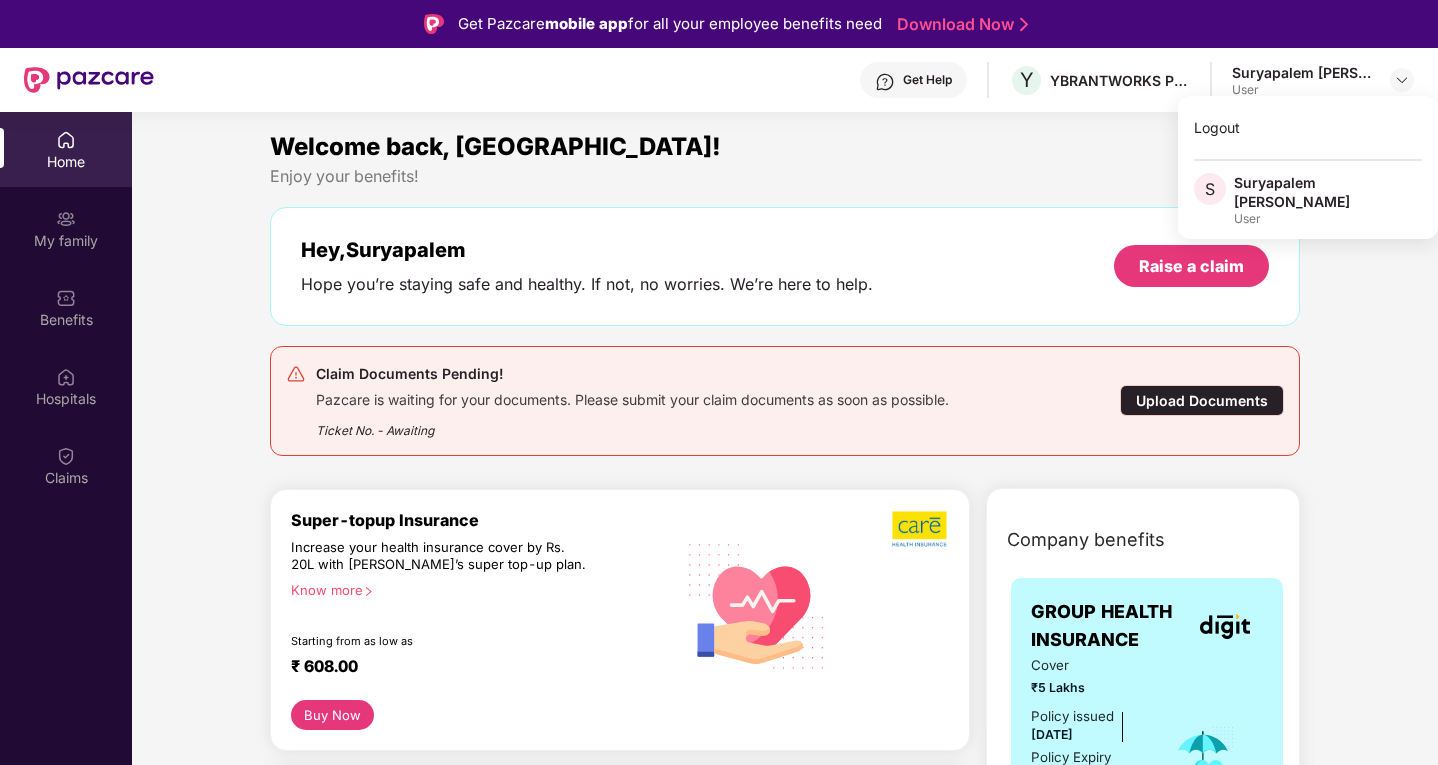 click on "Welcome back, [GEOGRAPHIC_DATA]!" at bounding box center (785, 147) 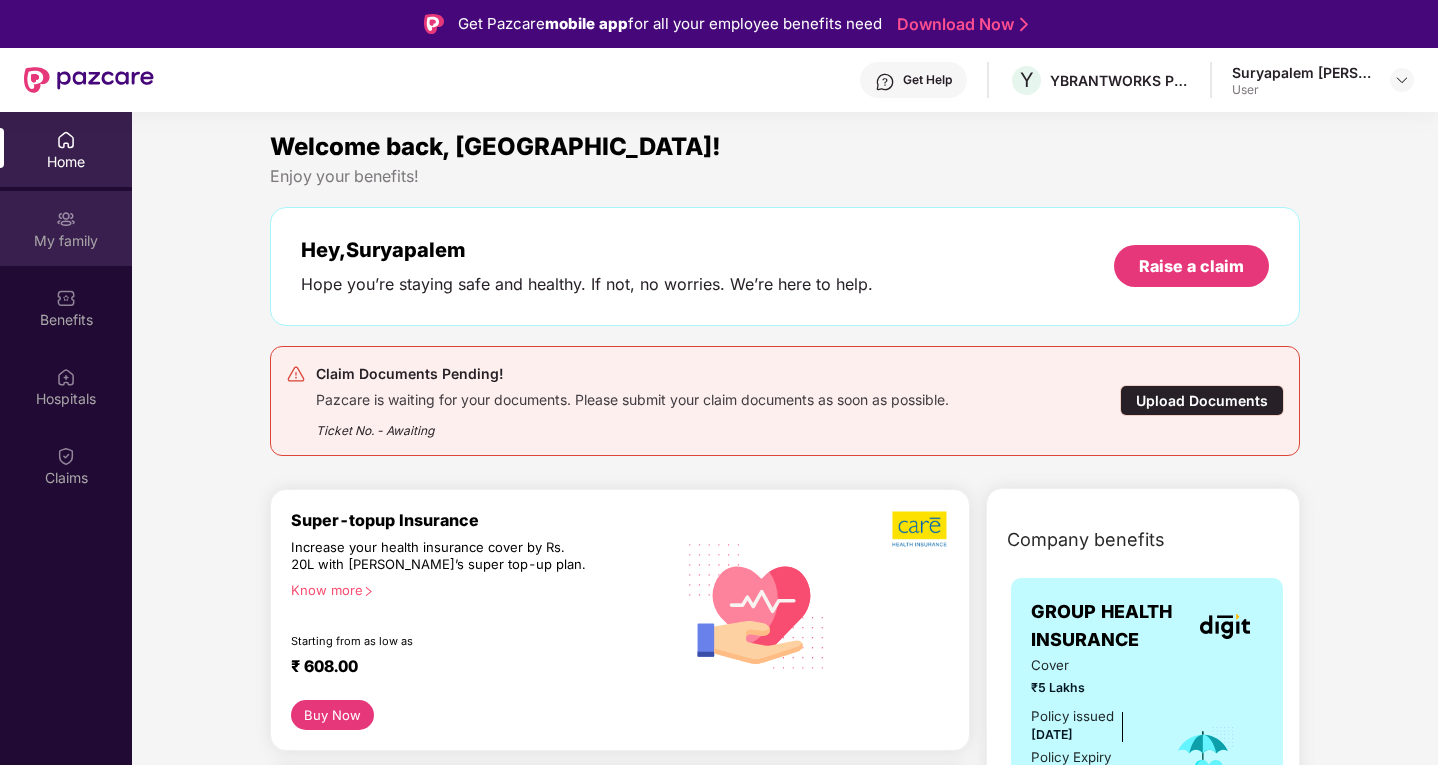 click on "My family" at bounding box center [66, 241] 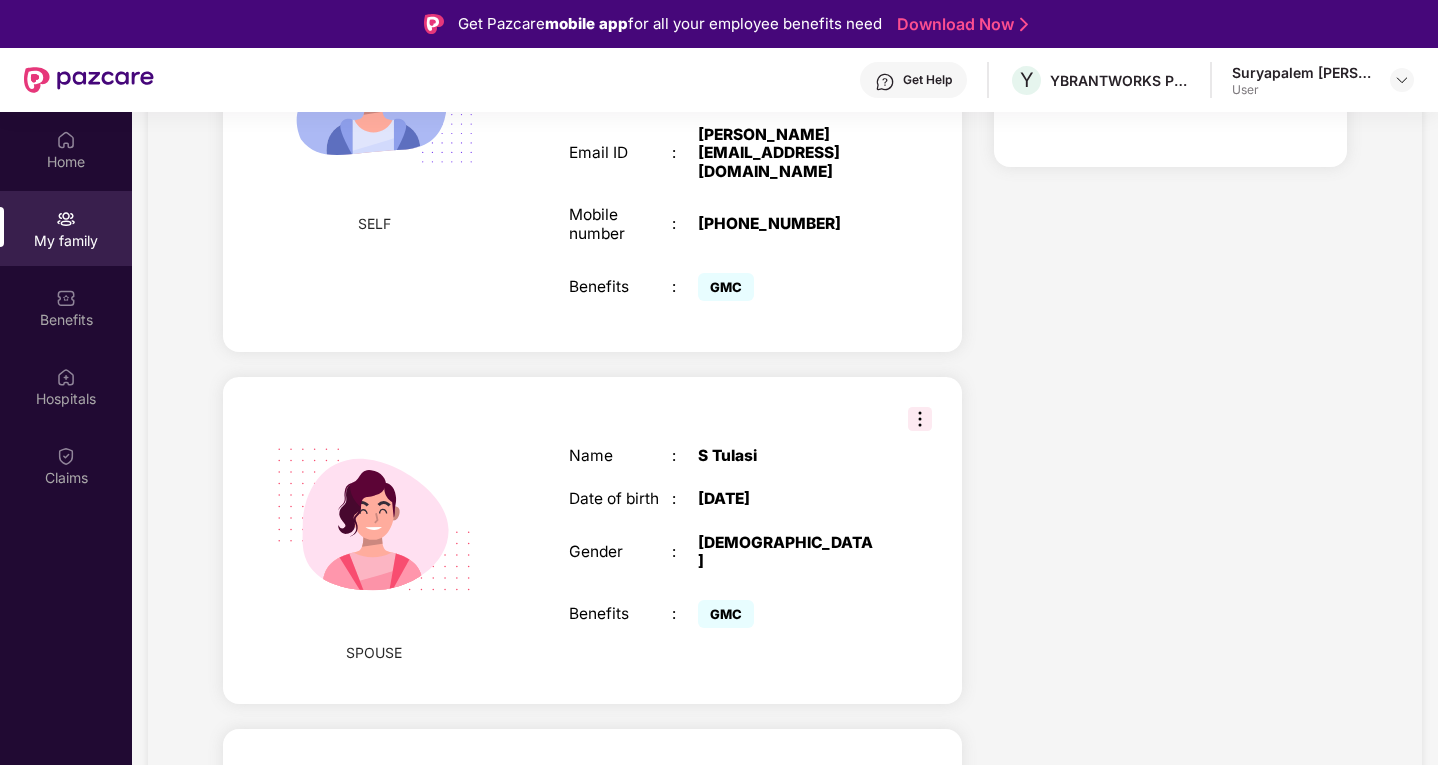 scroll, scrollTop: 600, scrollLeft: 0, axis: vertical 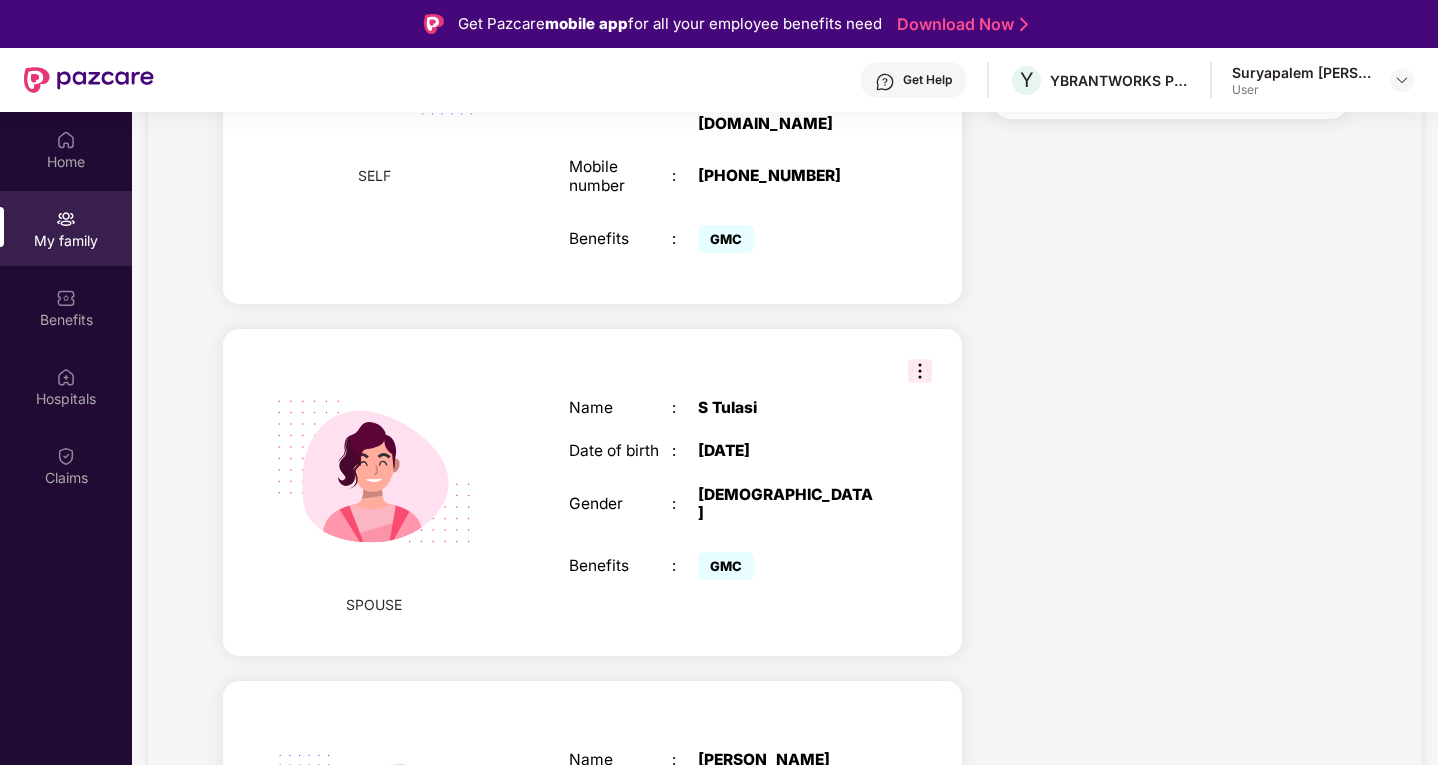 click at bounding box center (920, 371) 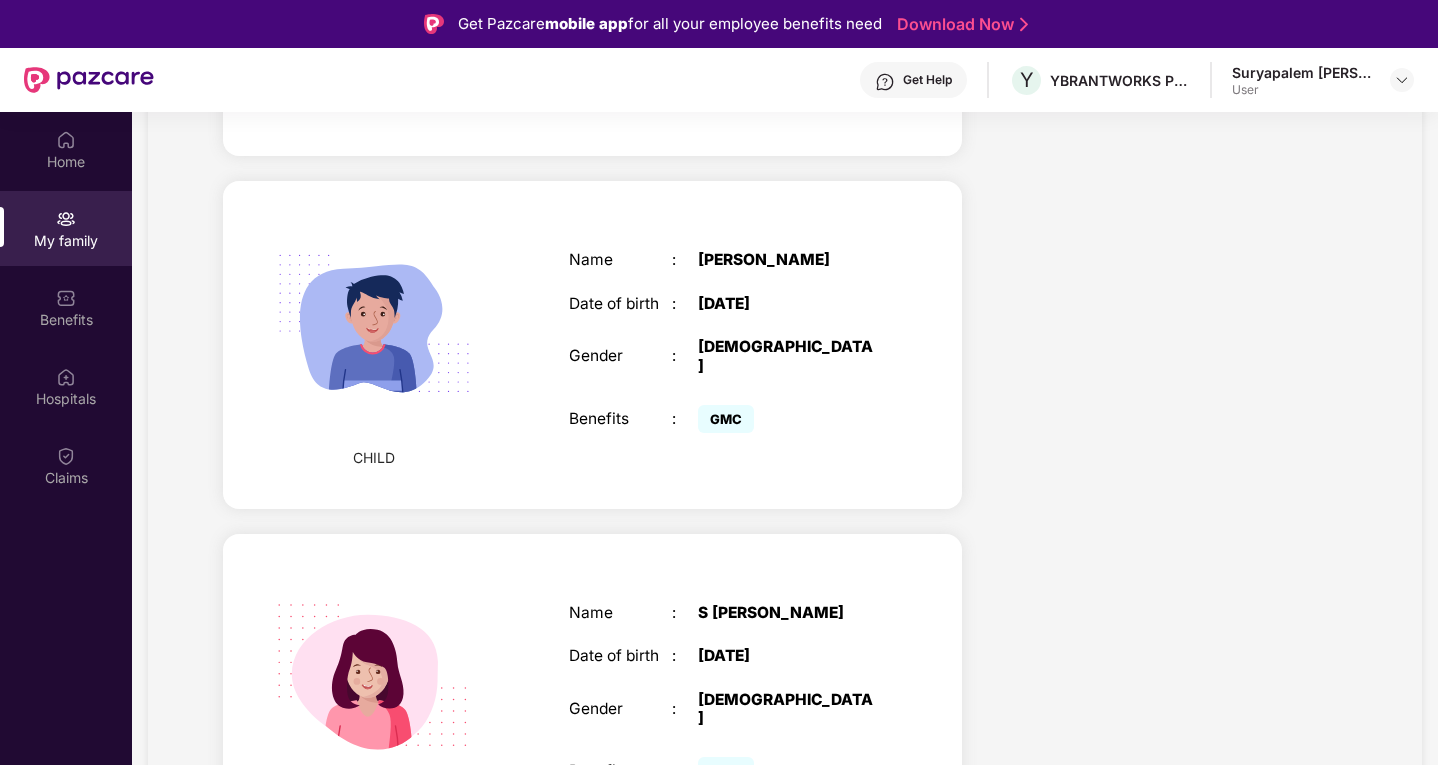 drag, startPoint x: 775, startPoint y: 374, endPoint x: 1384, endPoint y: 329, distance: 610.6603 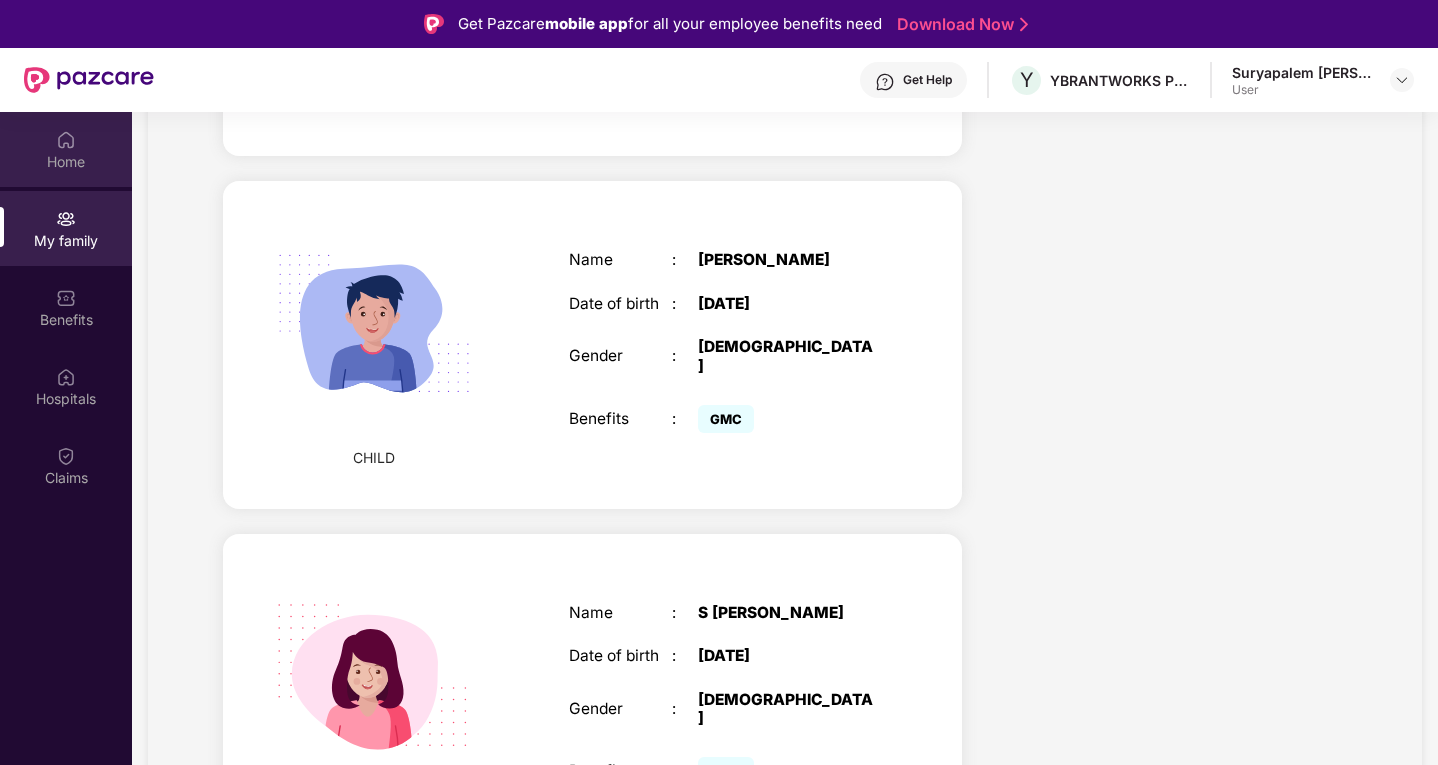 click on "Home" at bounding box center (66, 162) 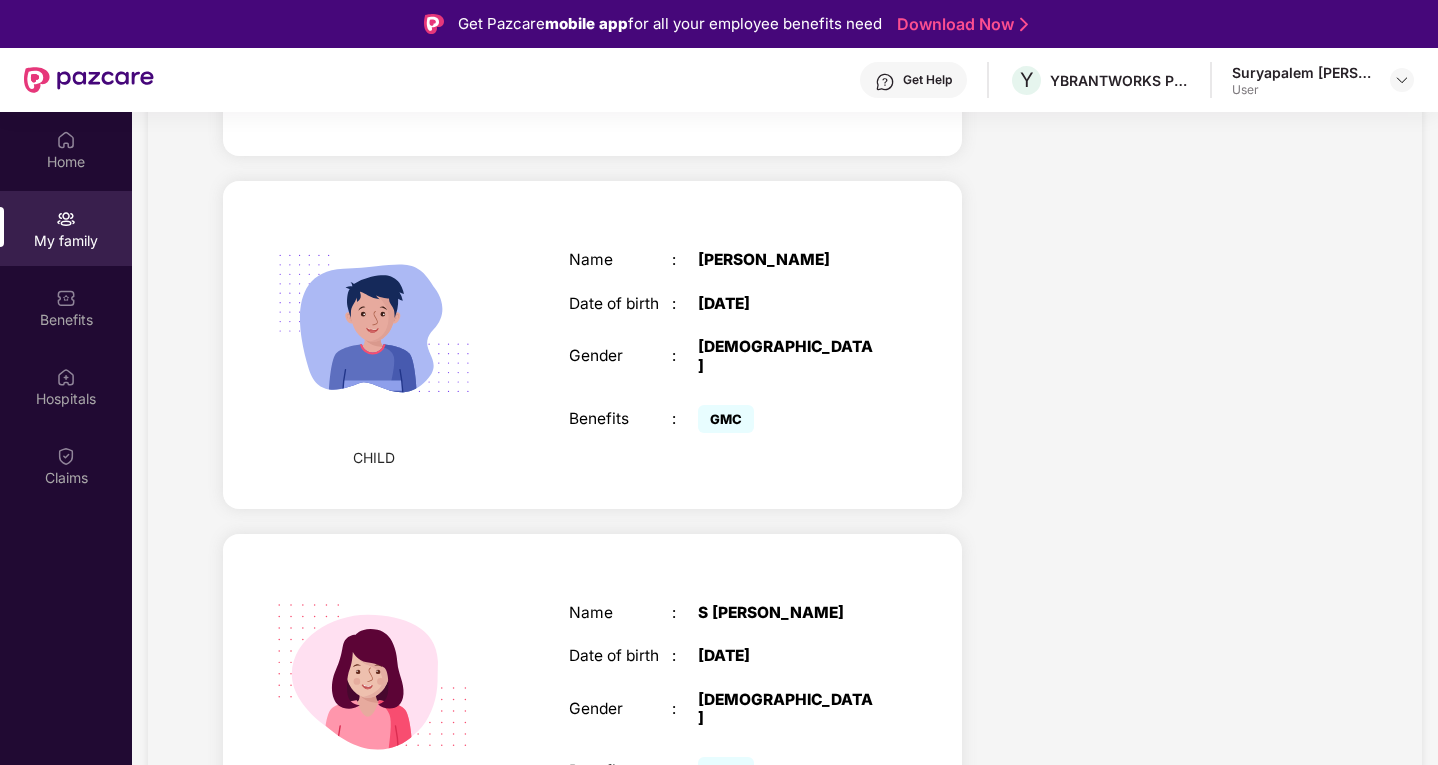 scroll, scrollTop: 0, scrollLeft: 0, axis: both 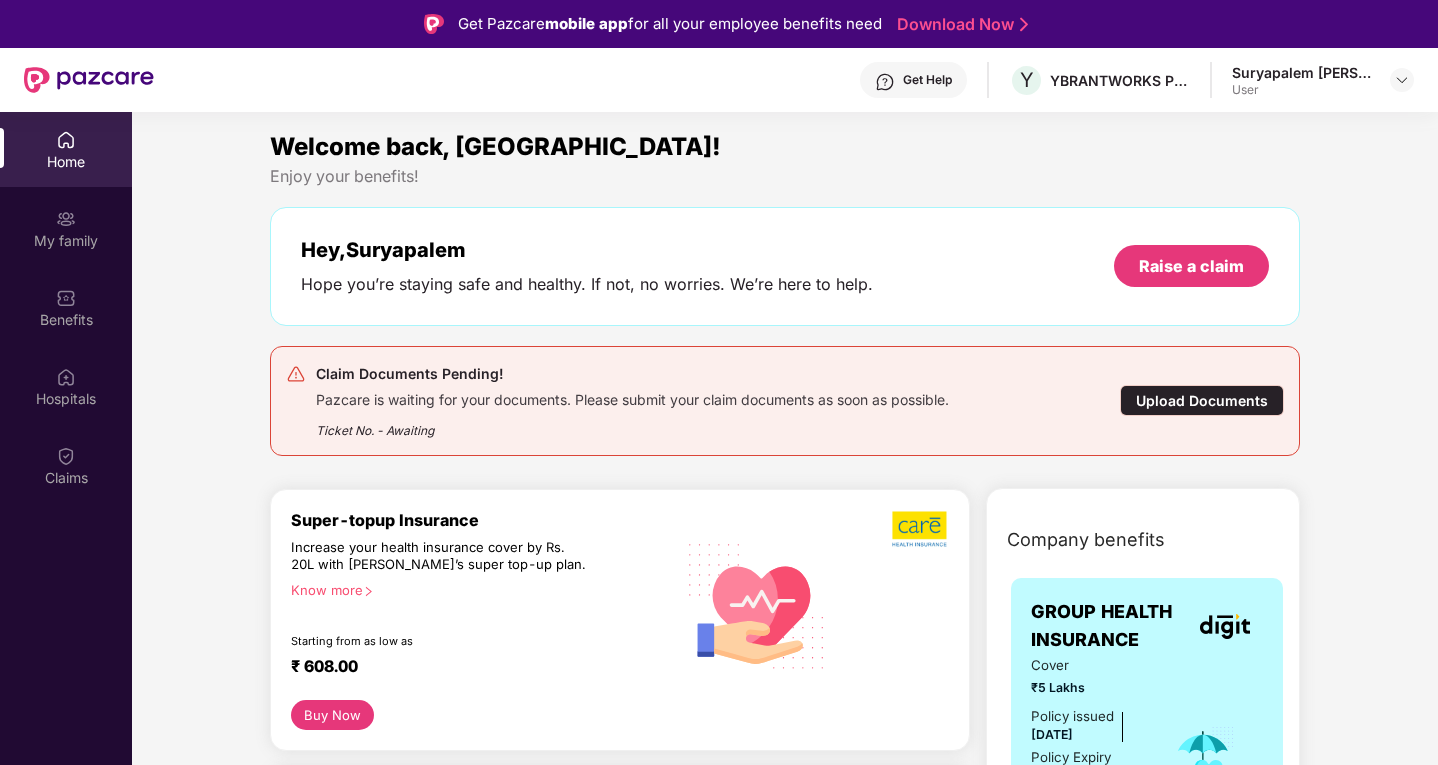 click on "Upload Documents" at bounding box center (1202, 400) 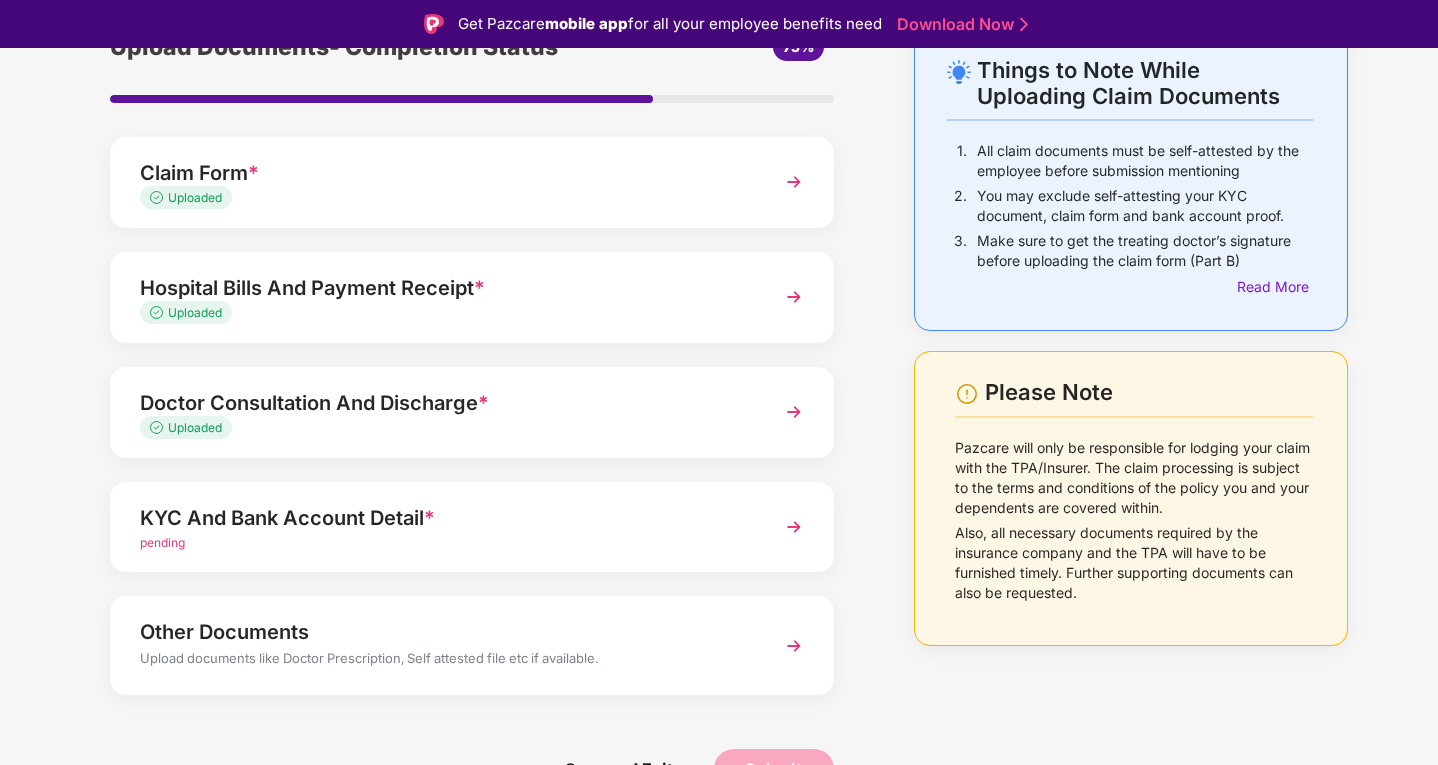scroll, scrollTop: 119, scrollLeft: 0, axis: vertical 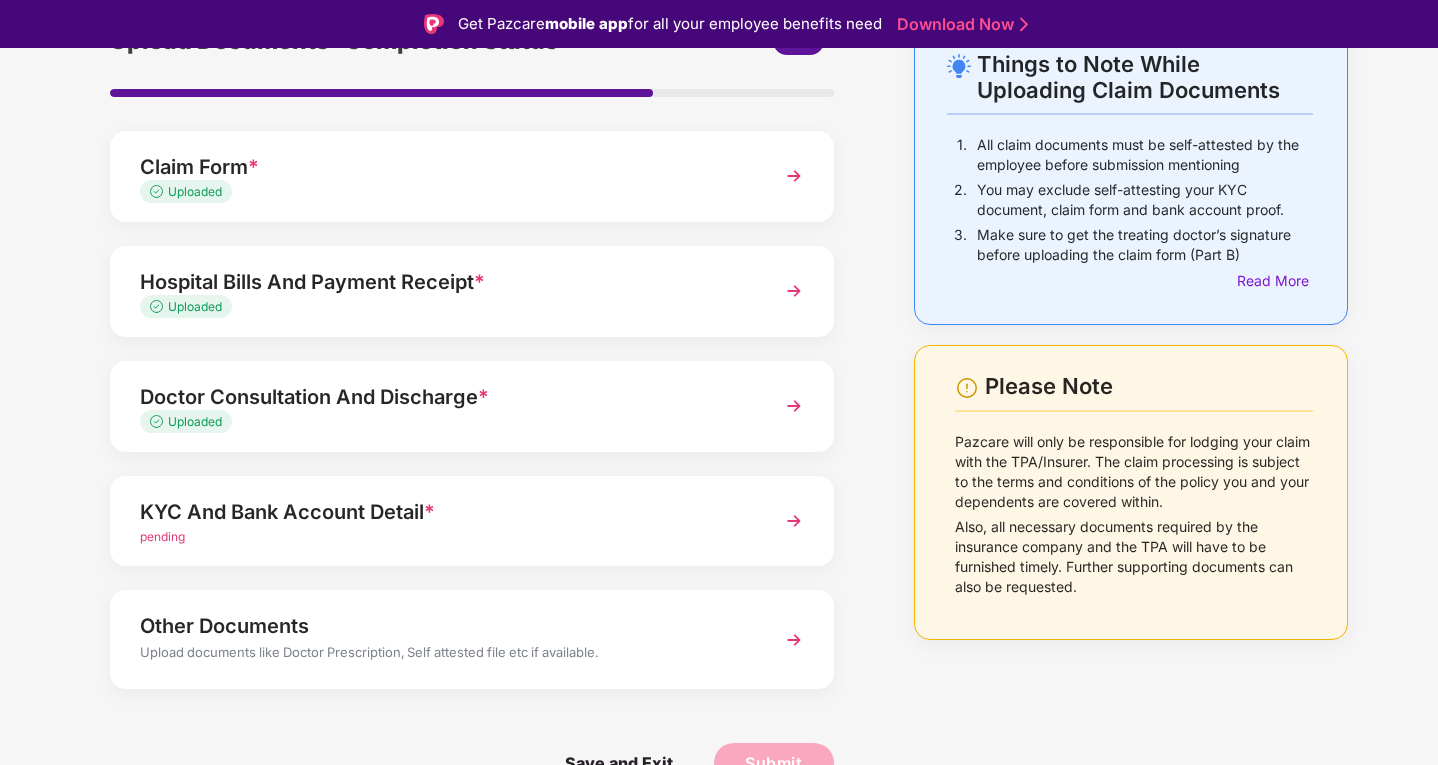 click on "pending" at bounding box center (444, 537) 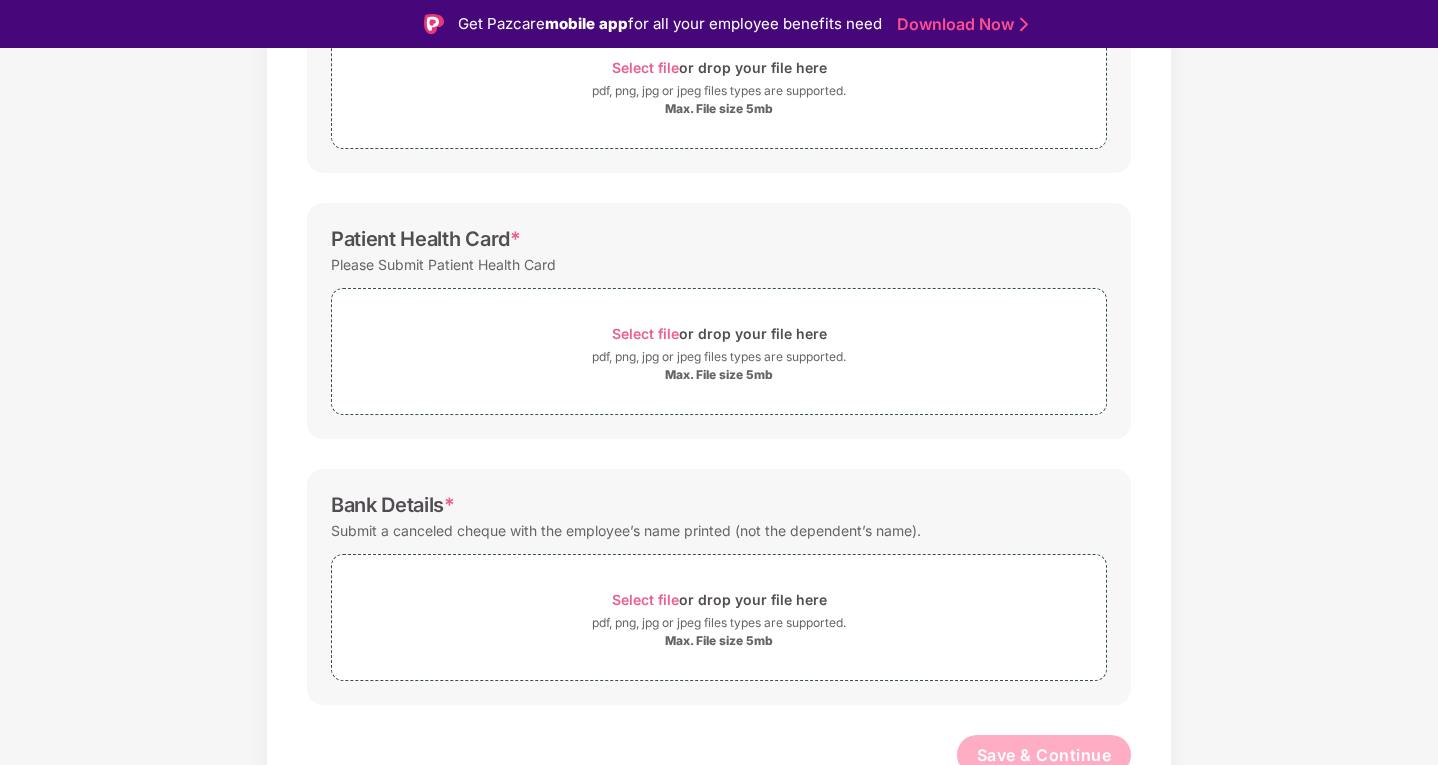 scroll, scrollTop: 419, scrollLeft: 0, axis: vertical 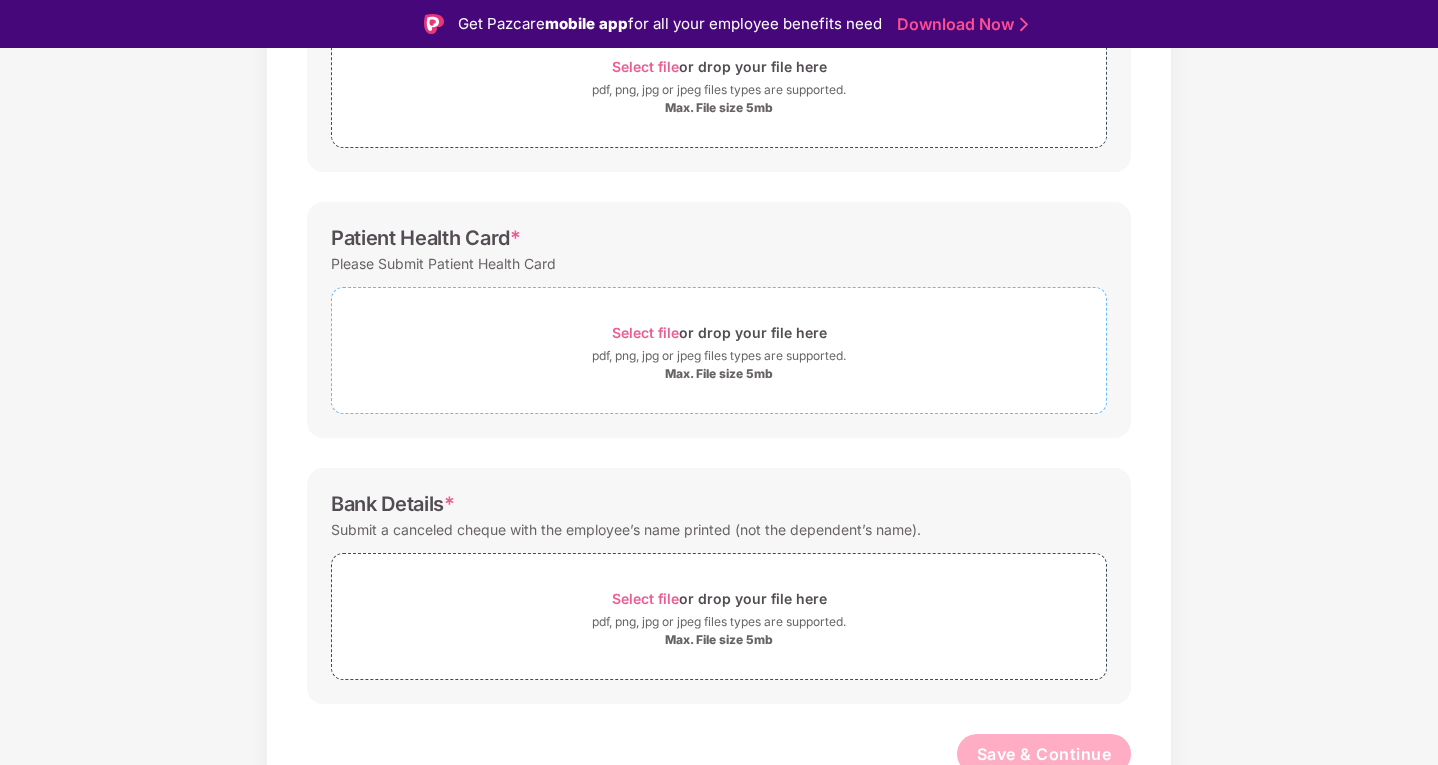 click on "Select file" at bounding box center [645, 332] 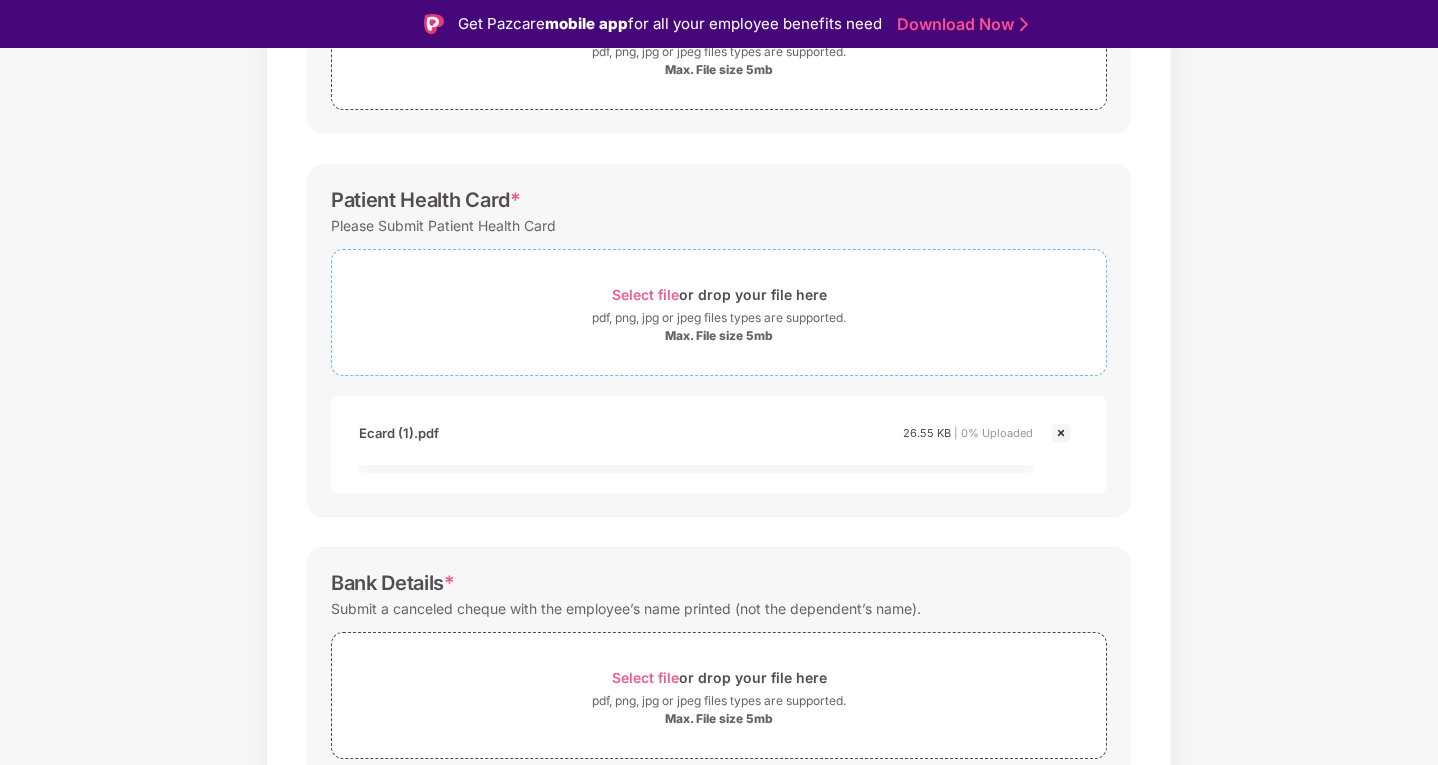 scroll, scrollTop: 548, scrollLeft: 0, axis: vertical 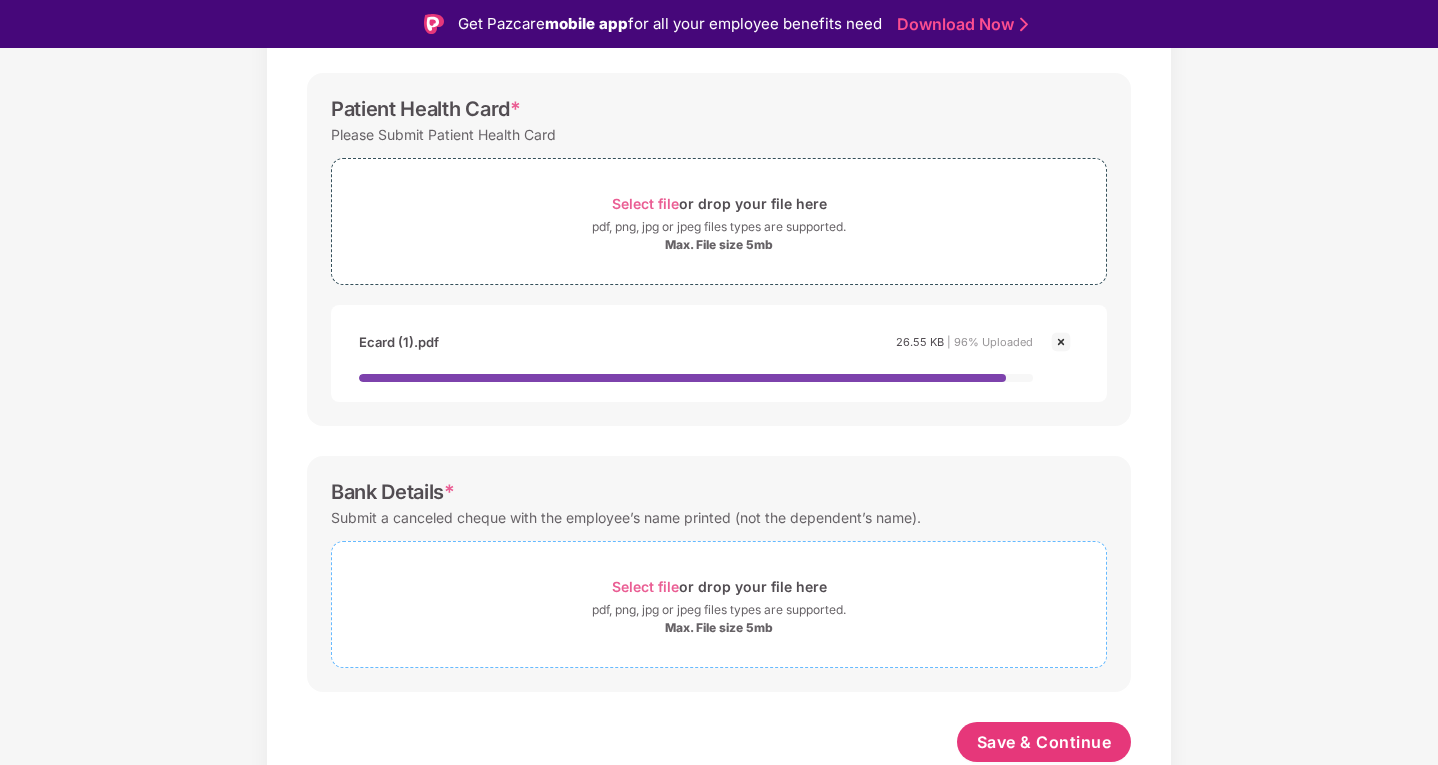 click on "Select file" at bounding box center (645, 586) 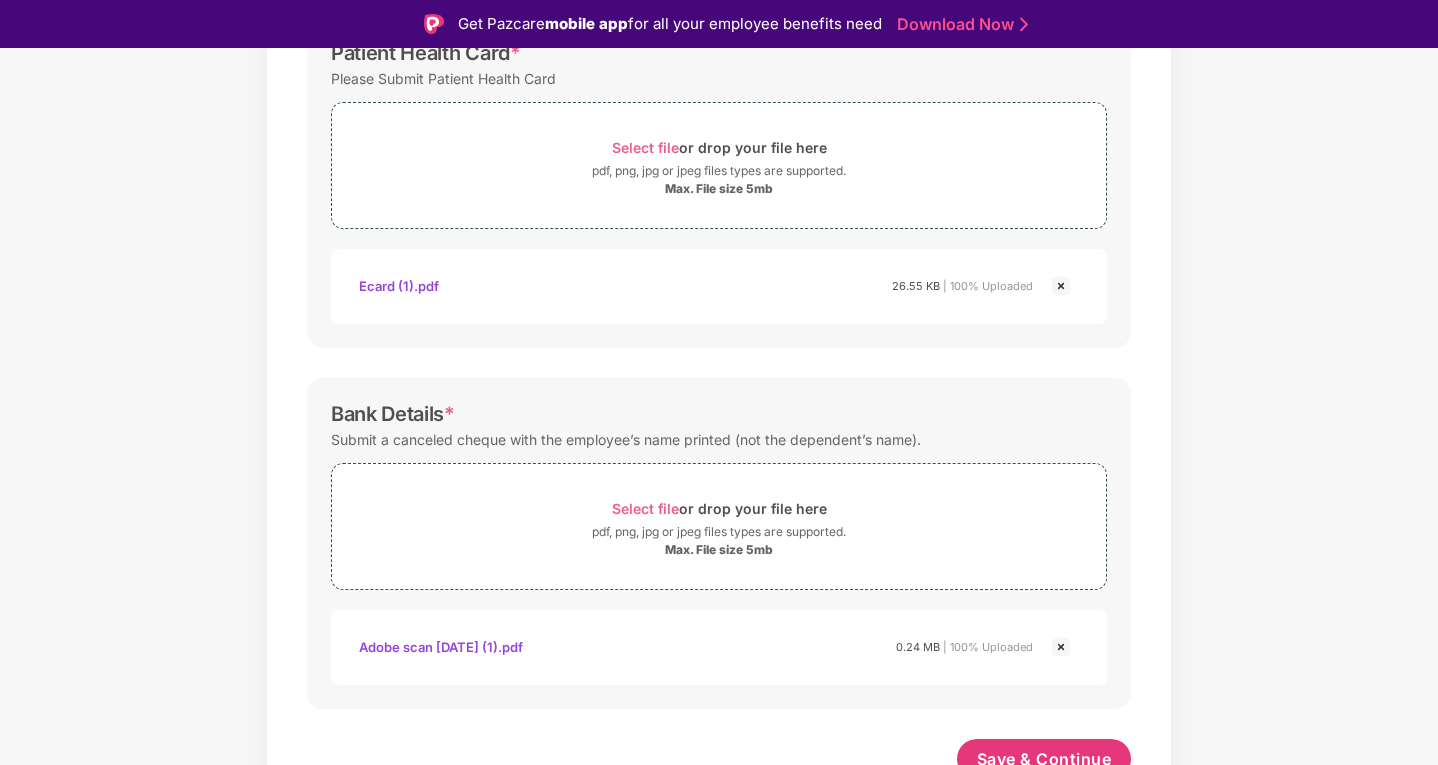 scroll, scrollTop: 621, scrollLeft: 0, axis: vertical 